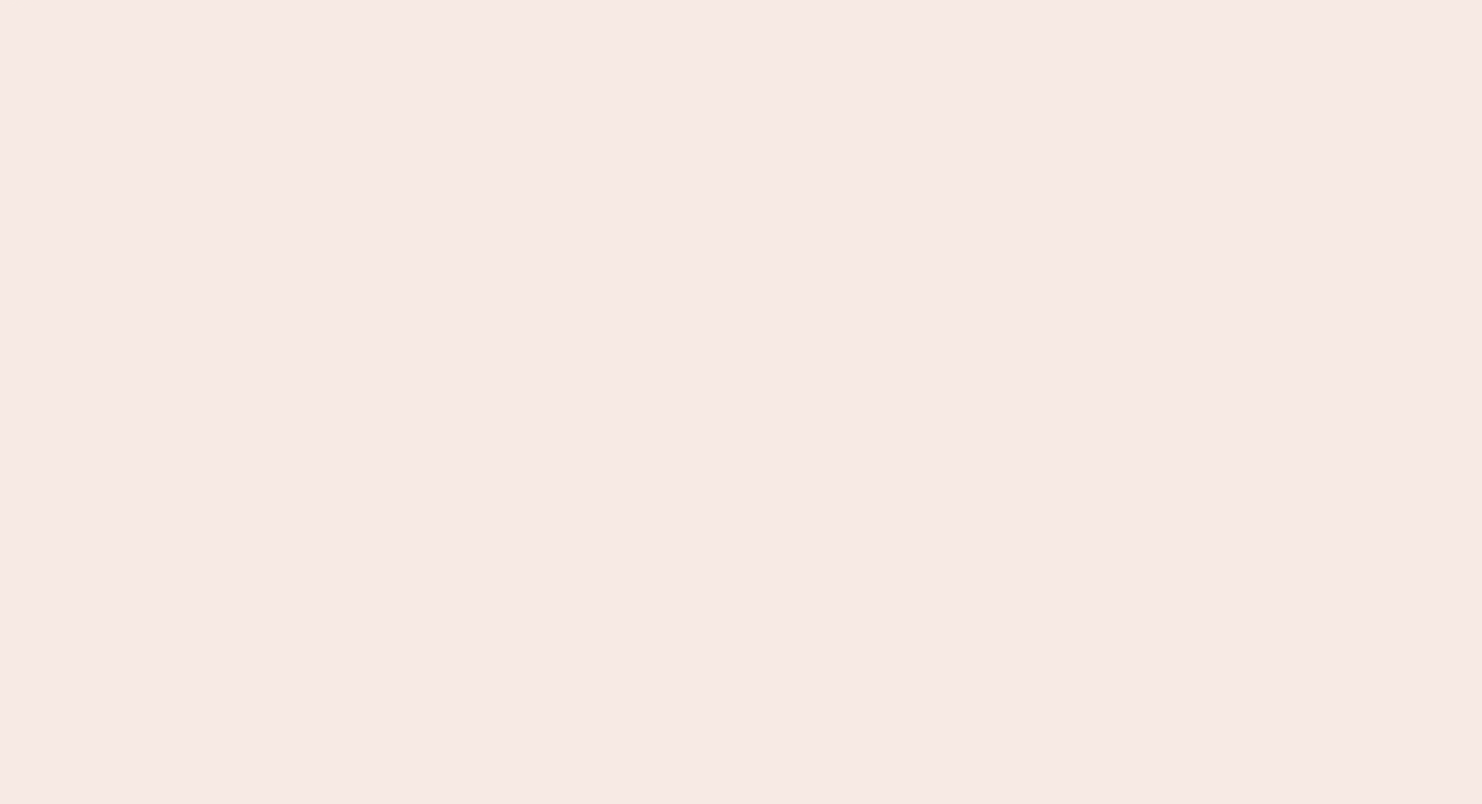 scroll, scrollTop: 0, scrollLeft: 0, axis: both 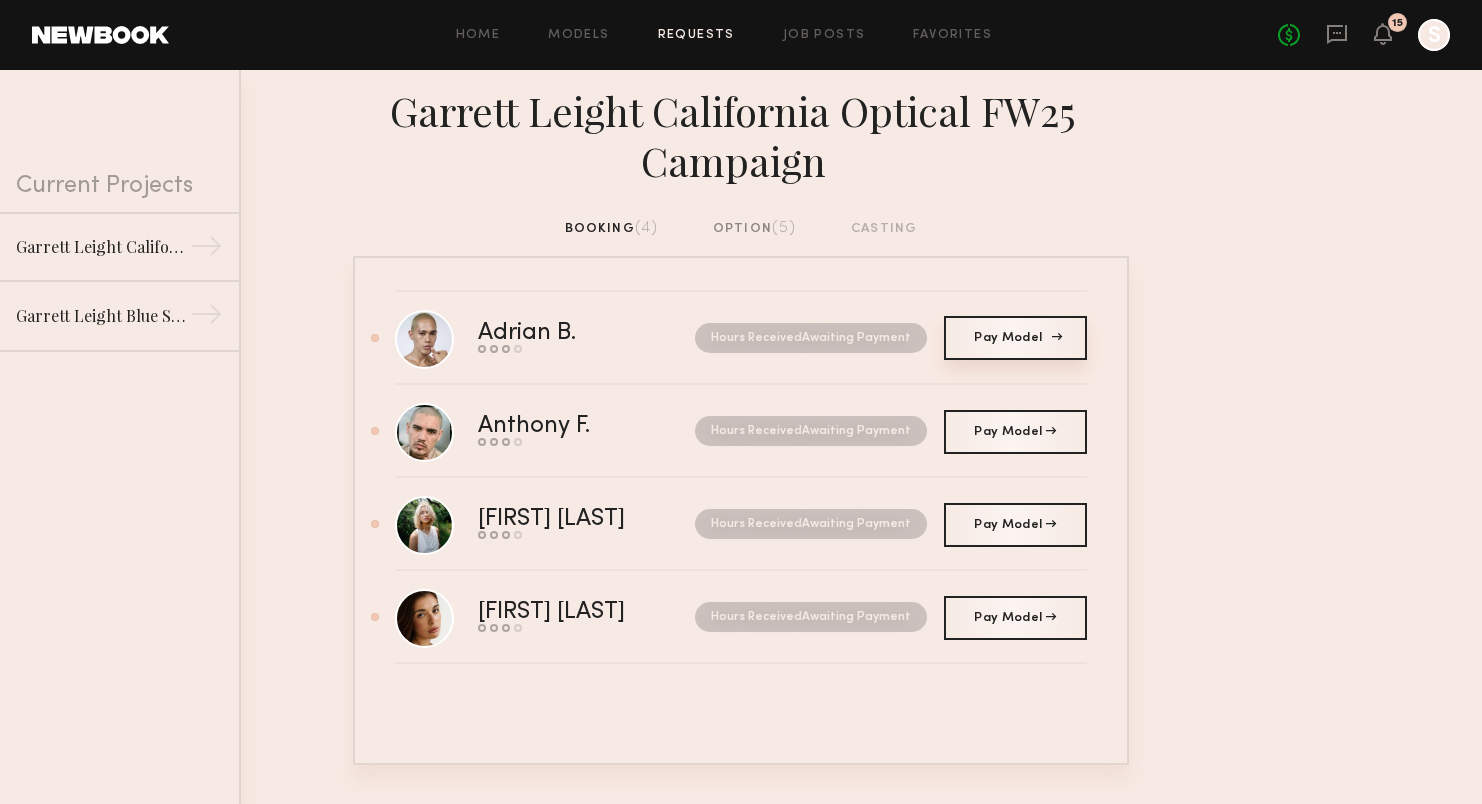 click on "Pay Model" 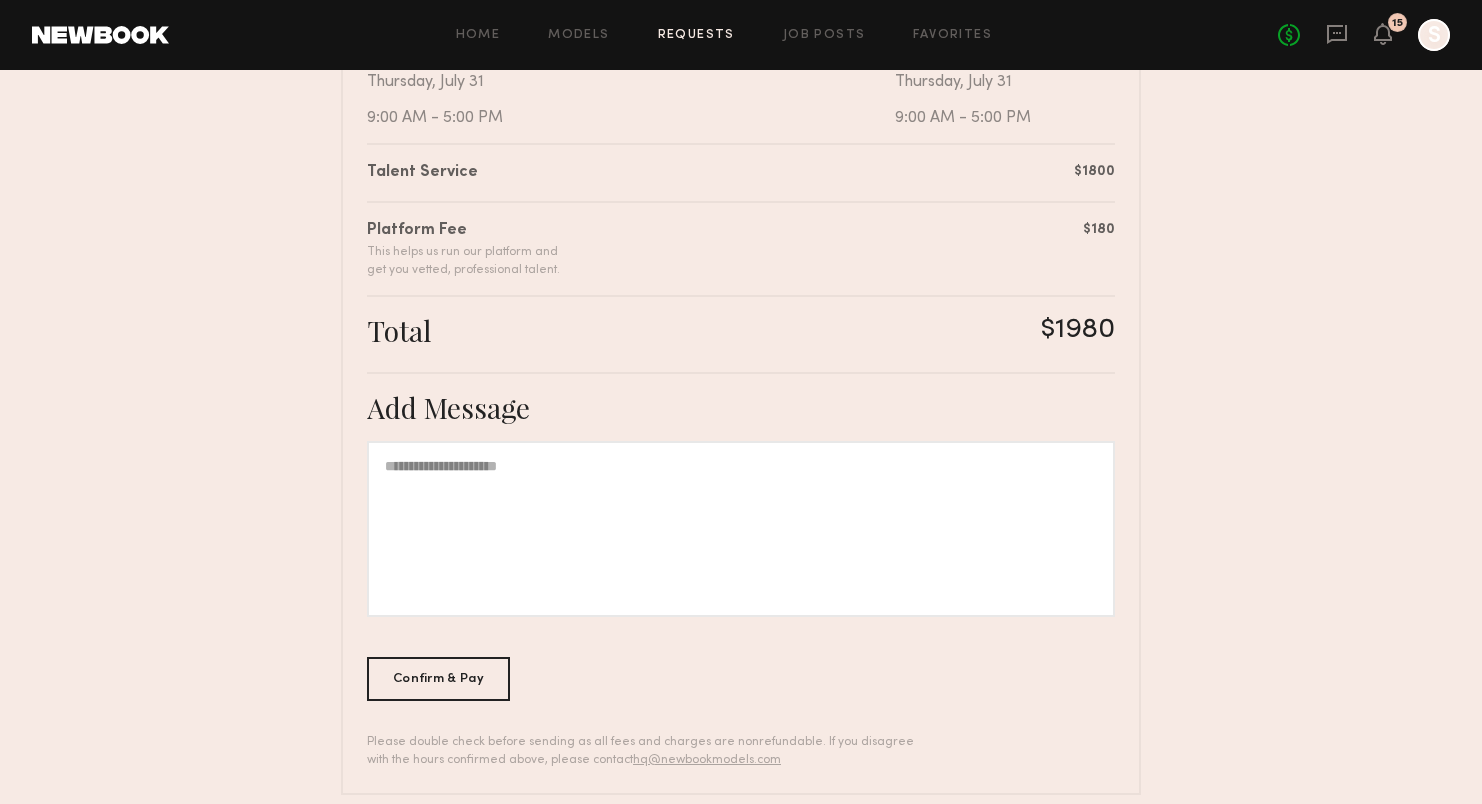 scroll, scrollTop: 474, scrollLeft: 0, axis: vertical 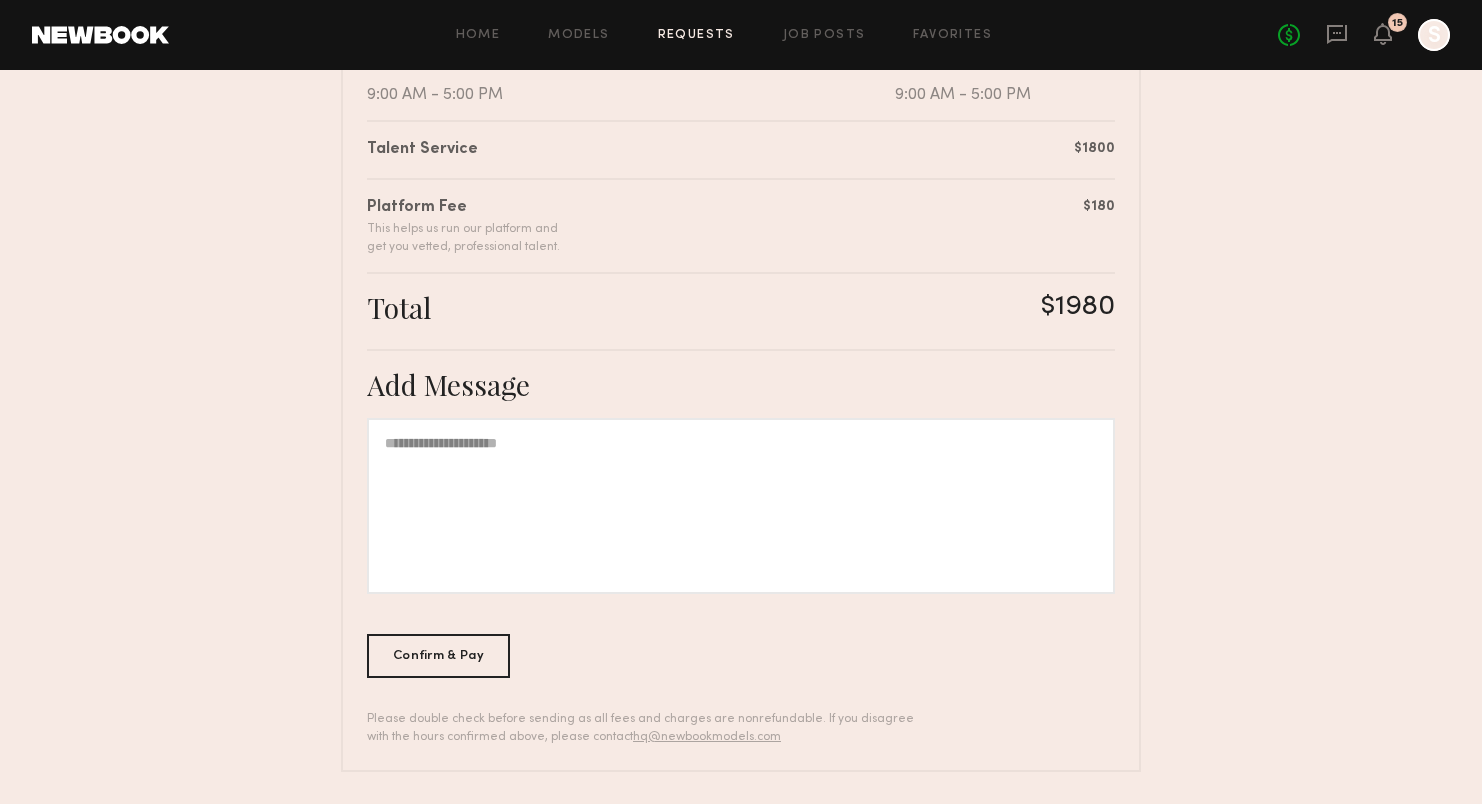 click 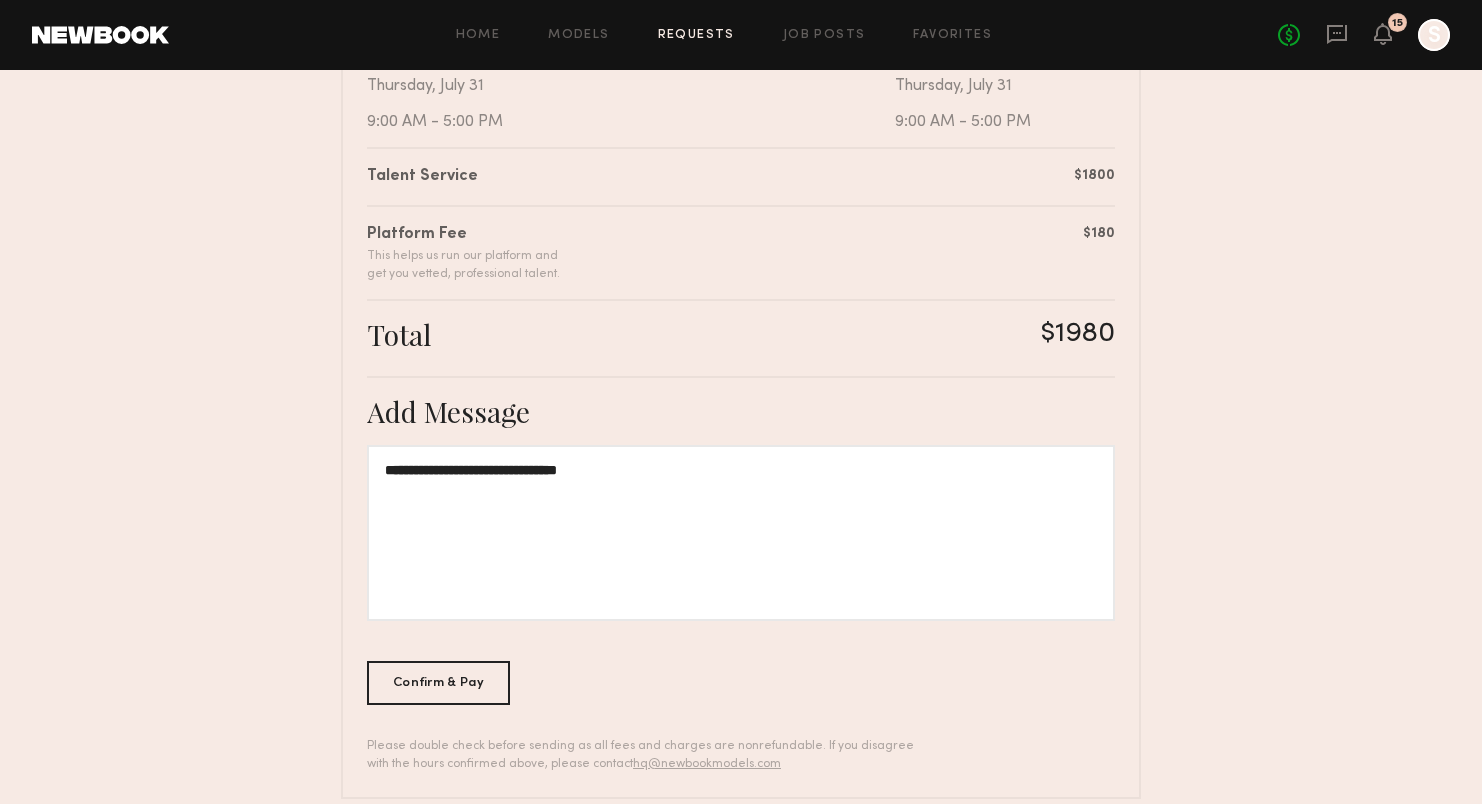 scroll, scrollTop: 448, scrollLeft: 0, axis: vertical 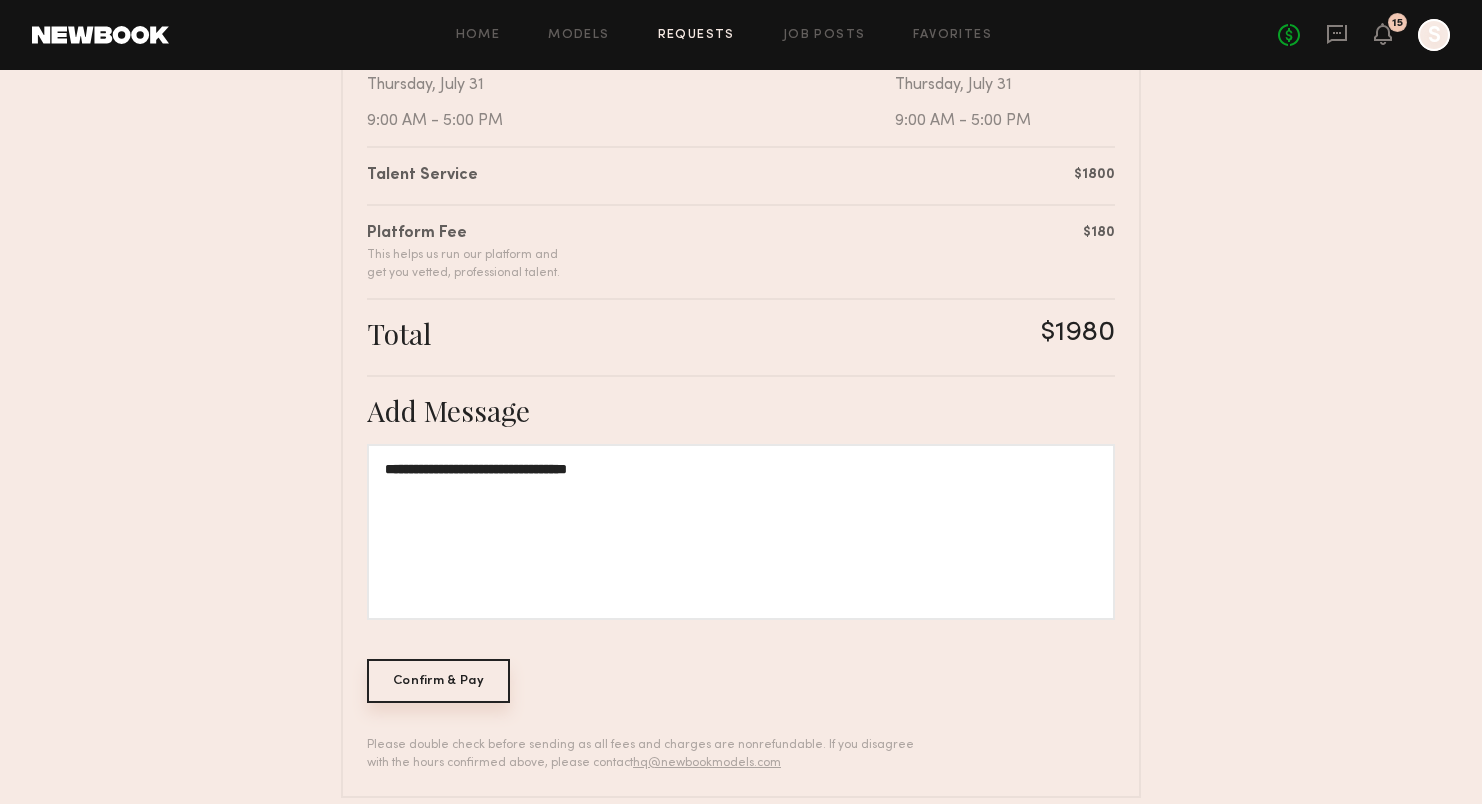 click on "Confirm & Pay" 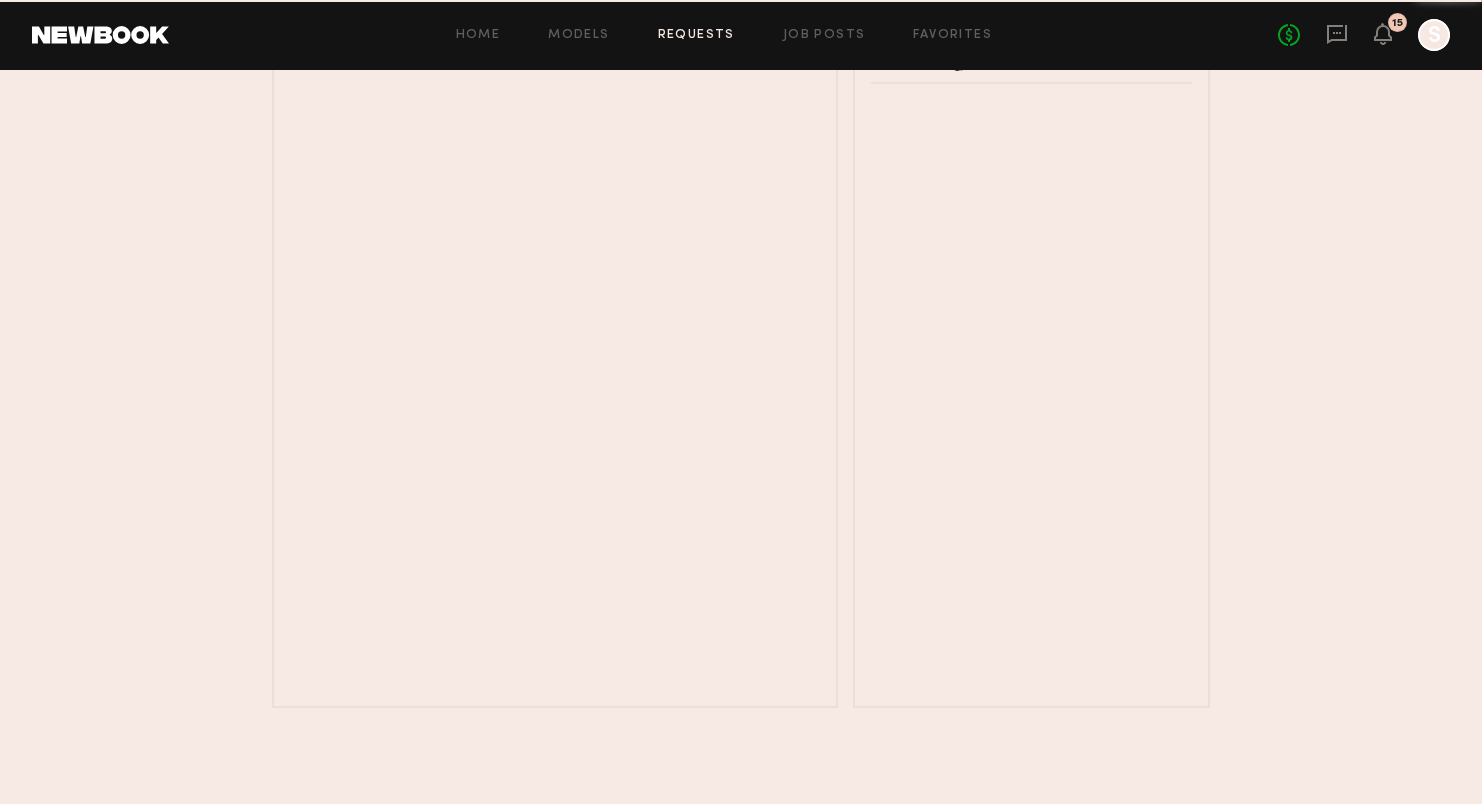 scroll, scrollTop: 0, scrollLeft: 0, axis: both 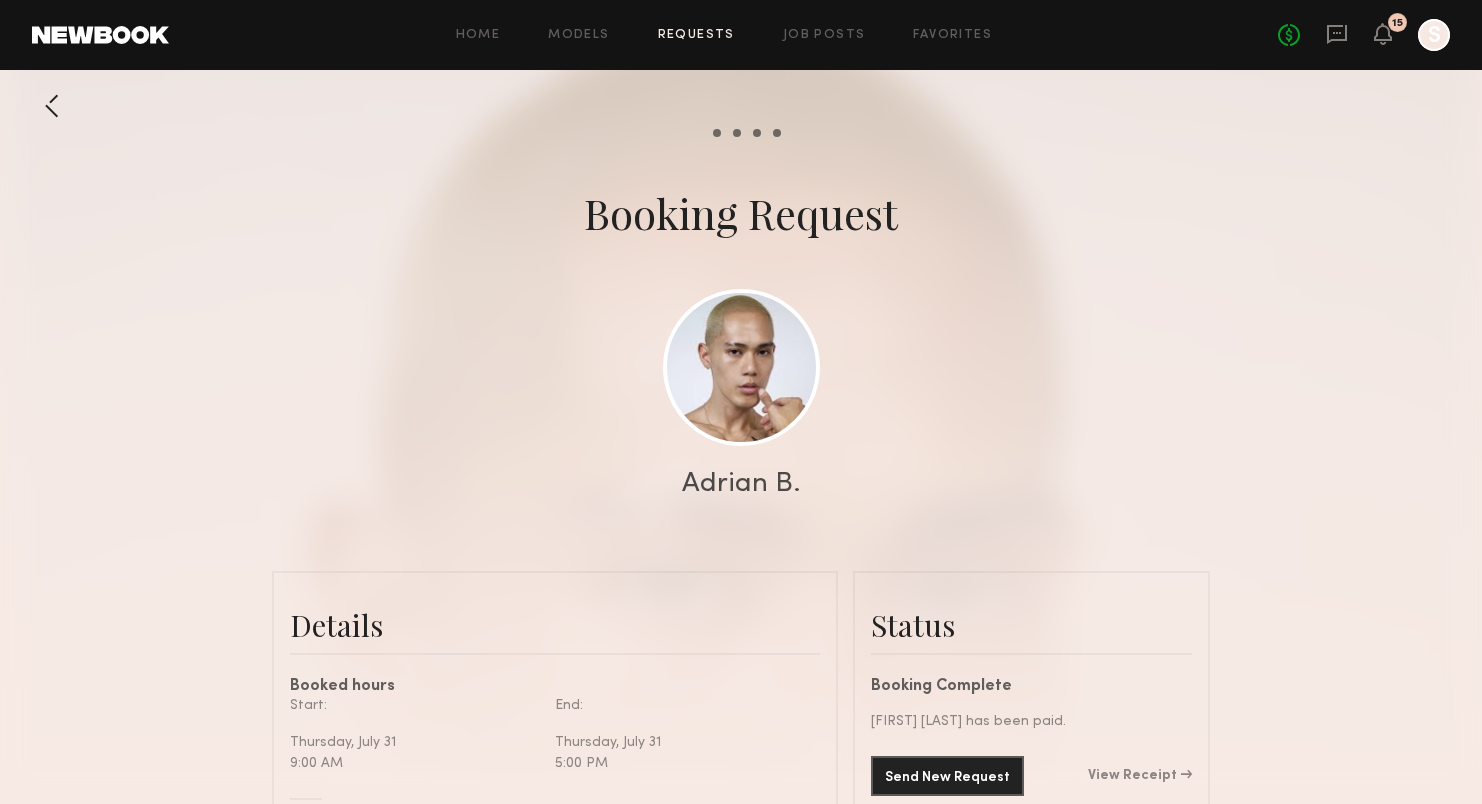 click on "Requests" 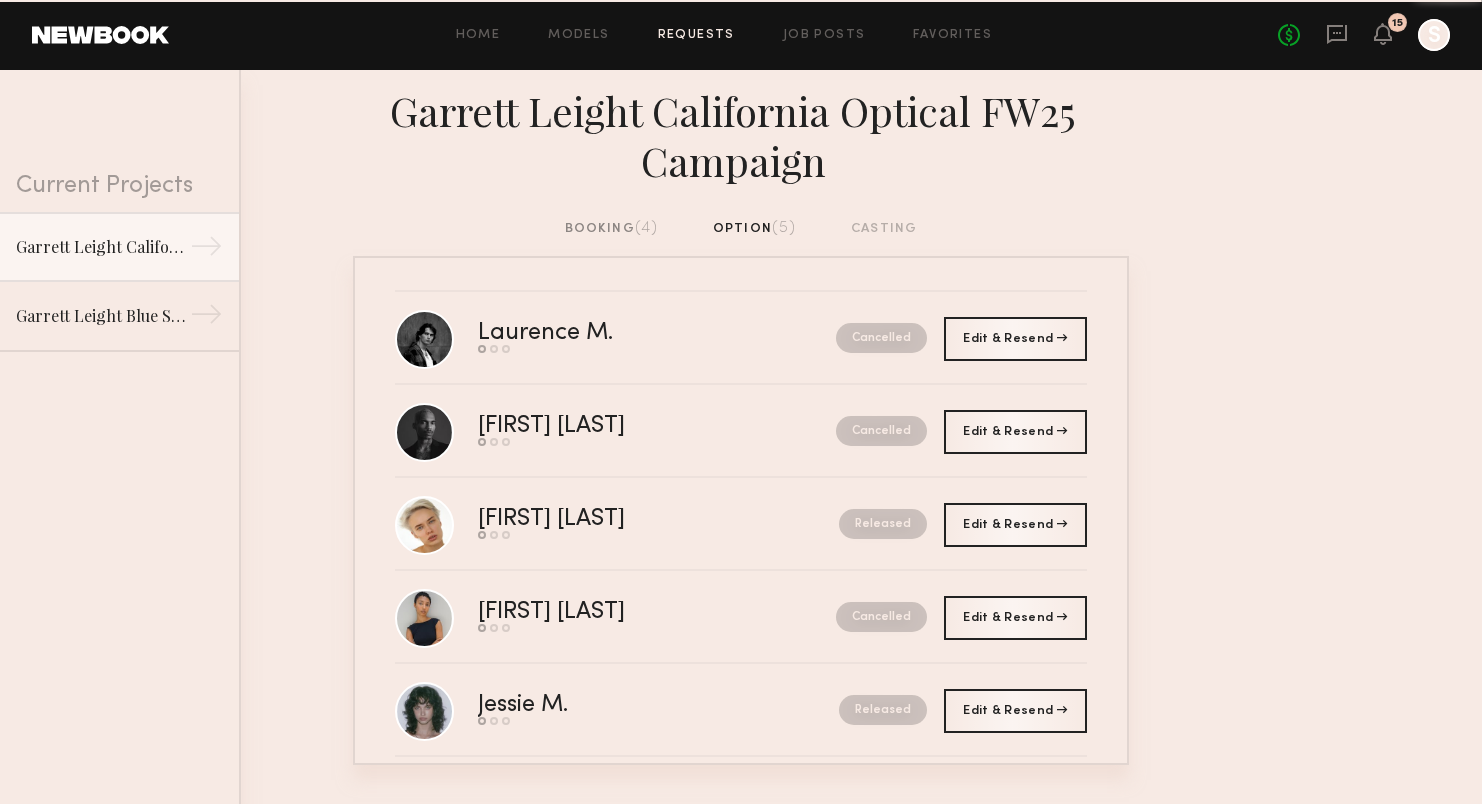 click on "booking  (4)" 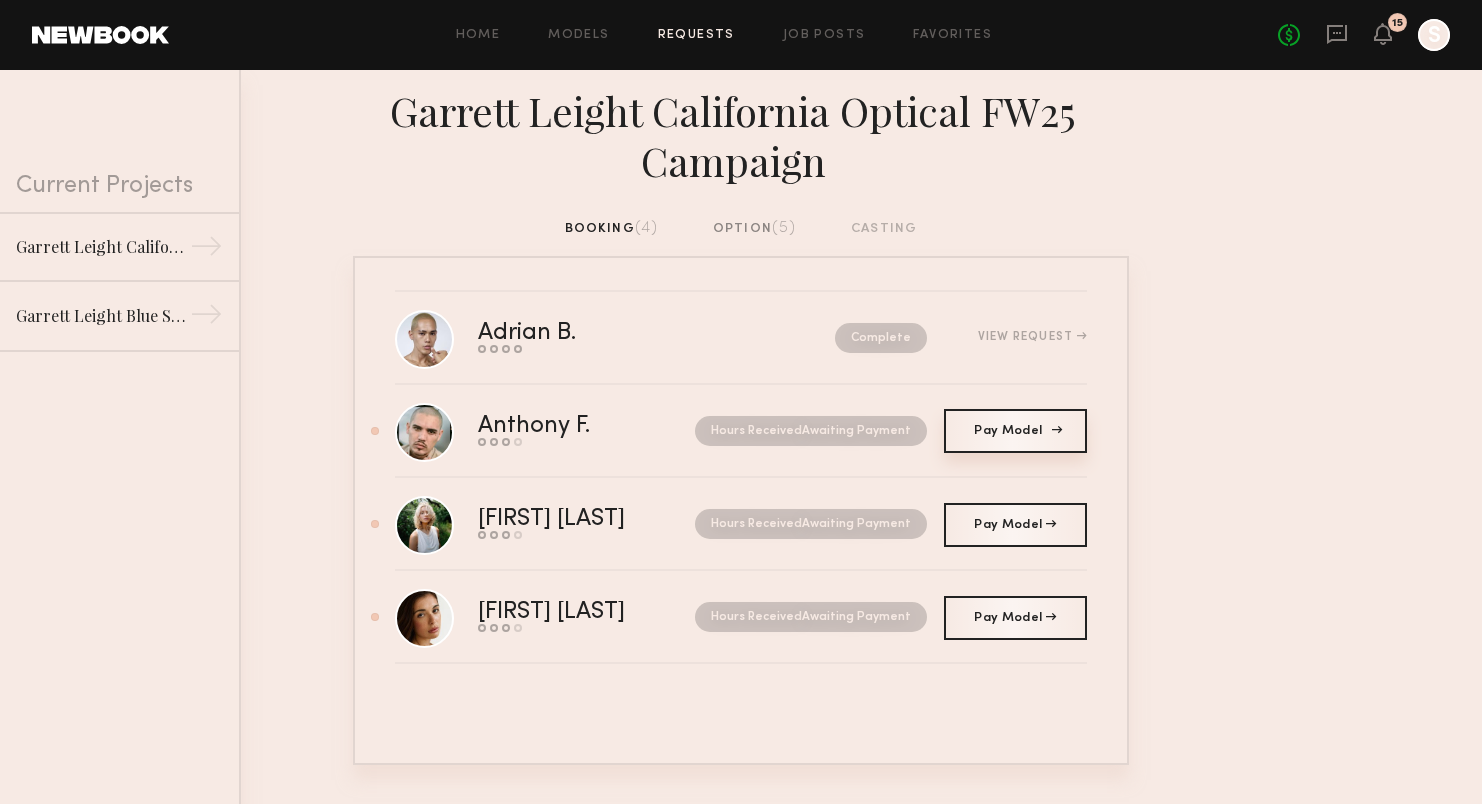 click on "Pay Model" 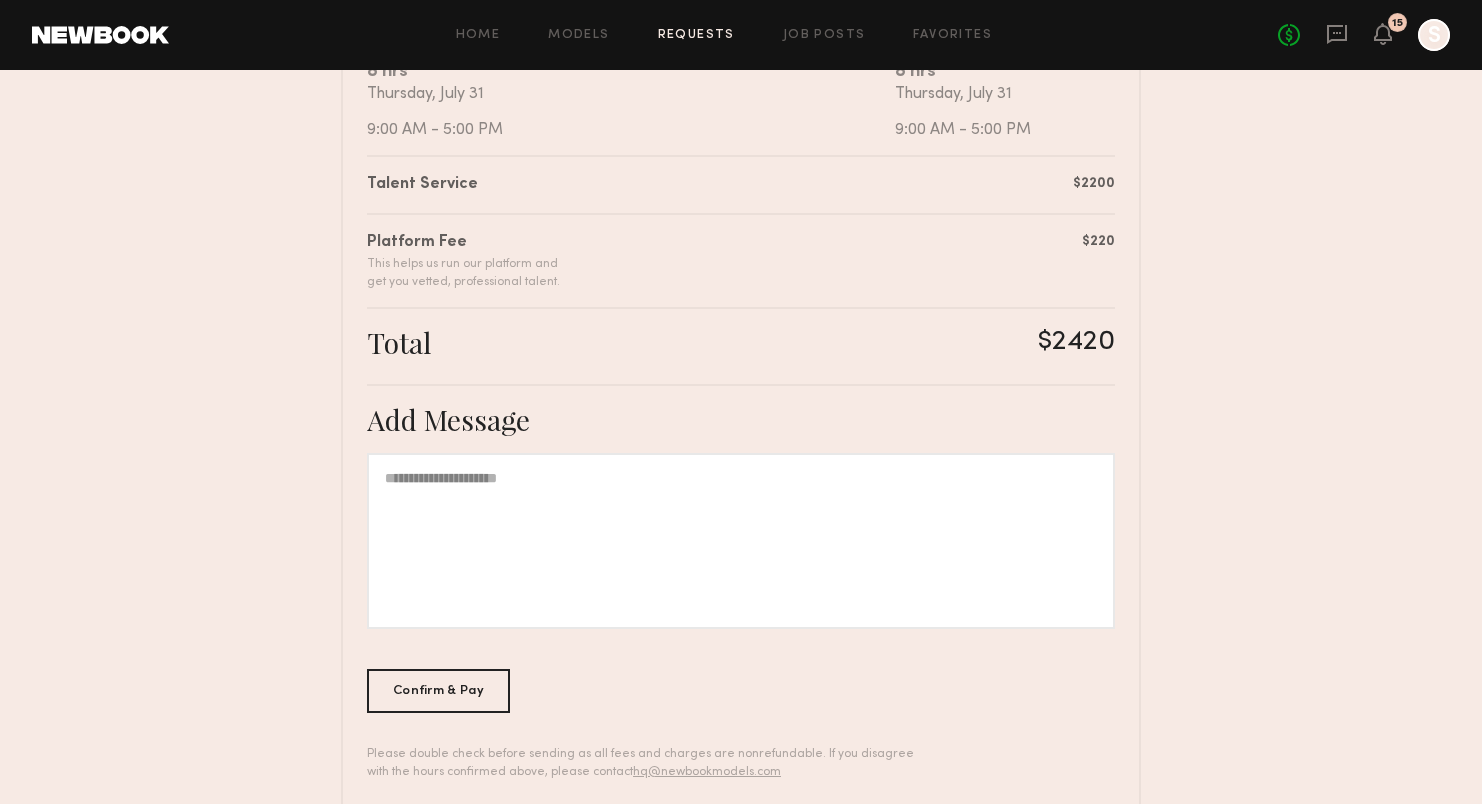 scroll, scrollTop: 448, scrollLeft: 0, axis: vertical 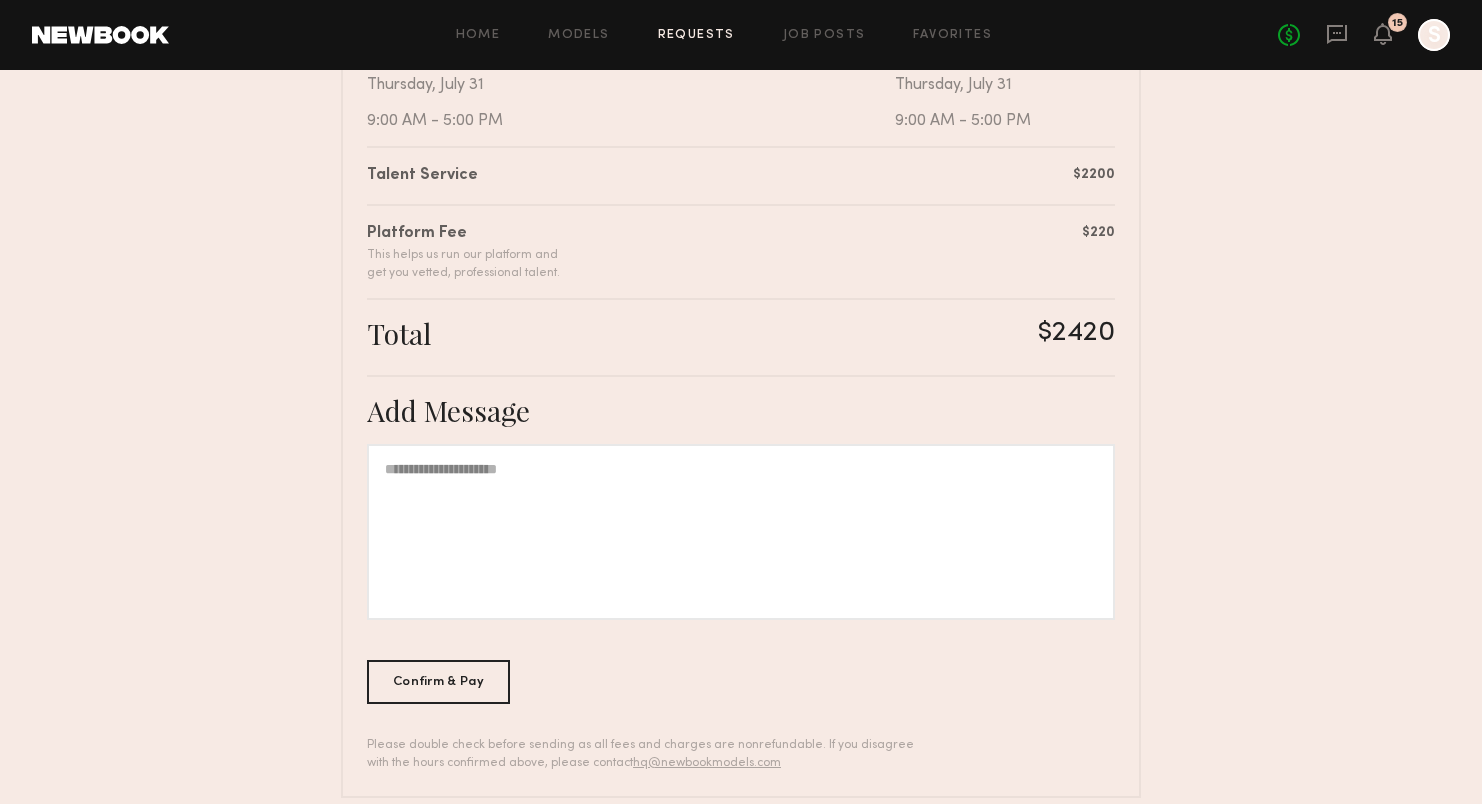 click 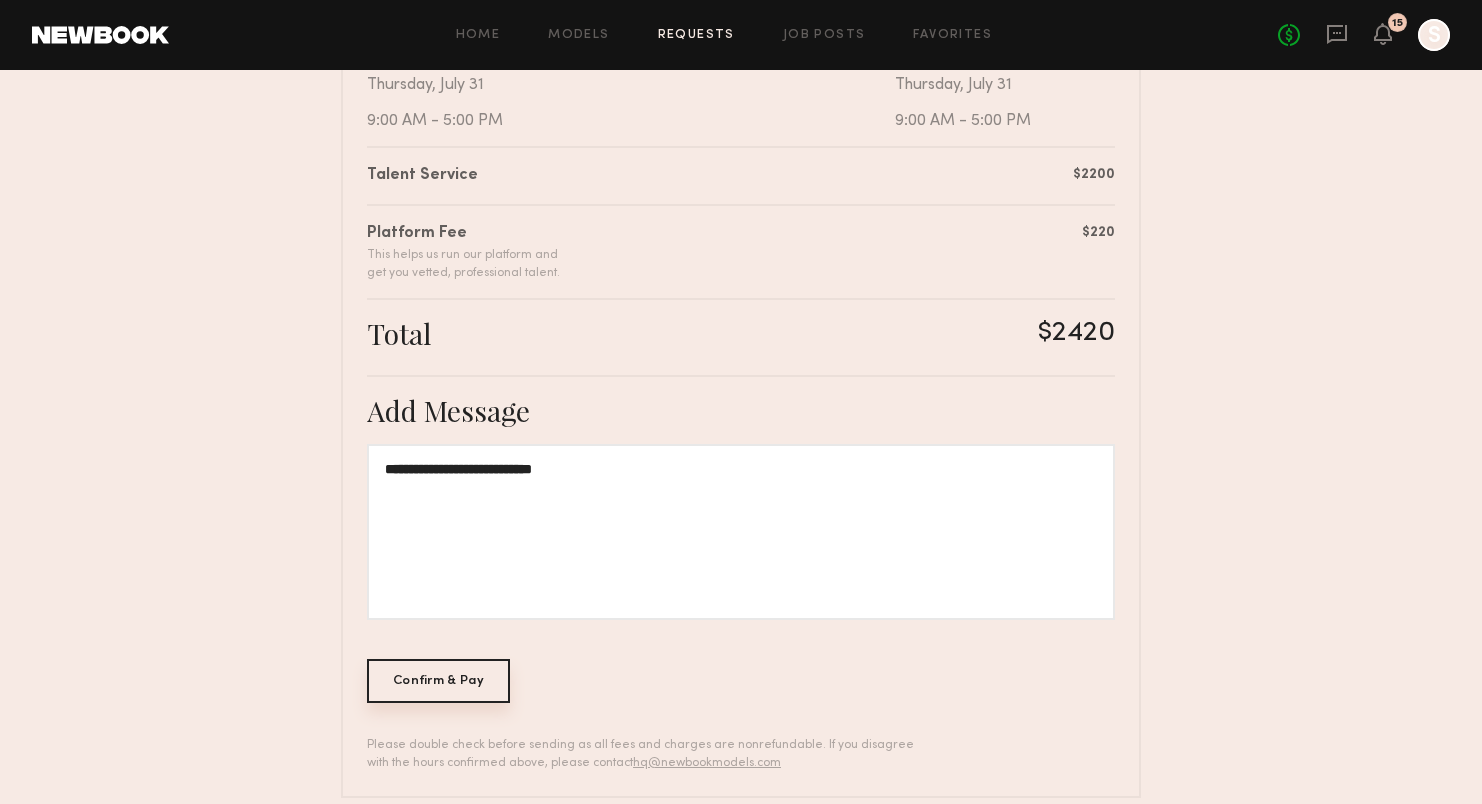 click on "Confirm & Pay" 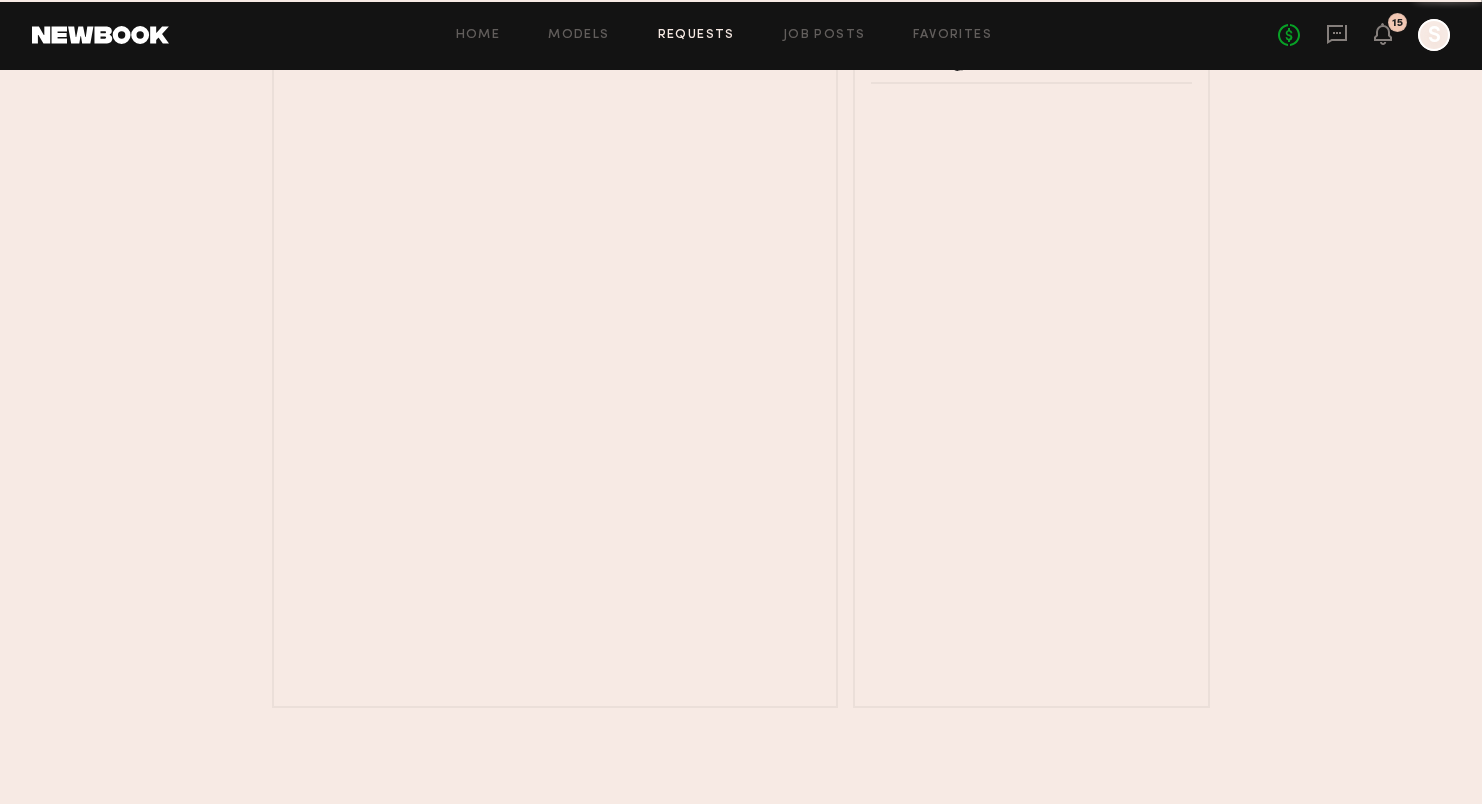 scroll, scrollTop: 0, scrollLeft: 0, axis: both 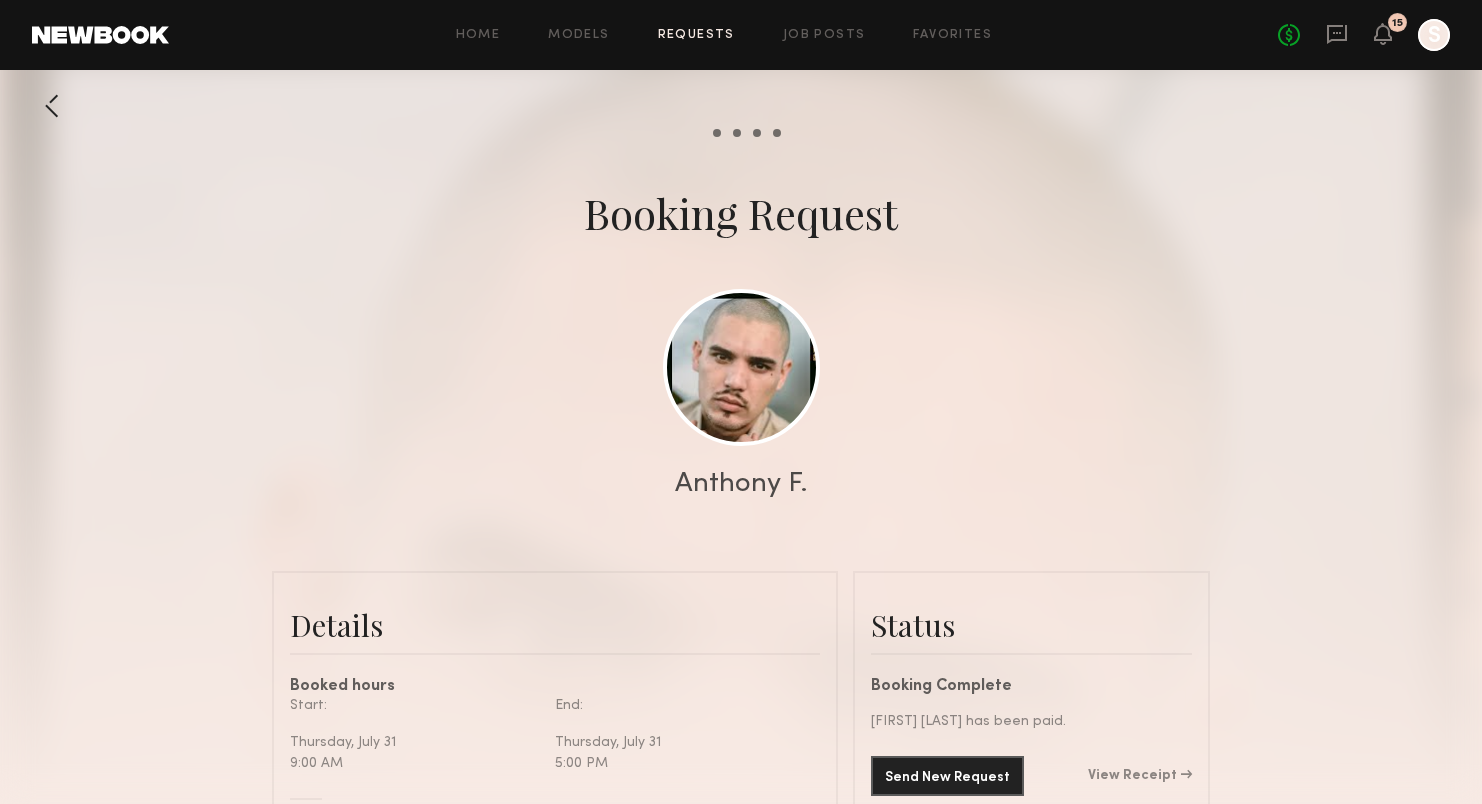 click on "Requests" 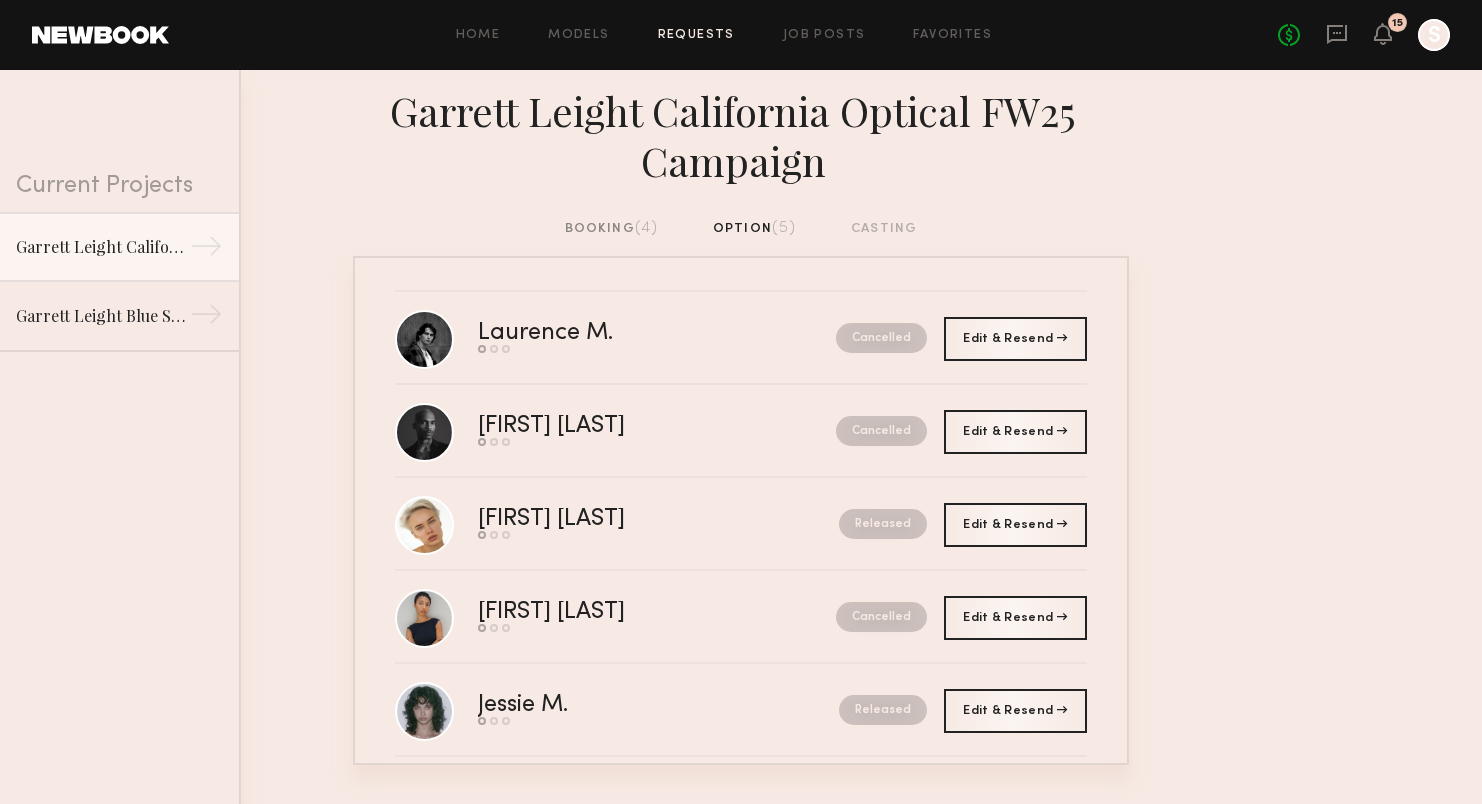 click on "booking  (4)" 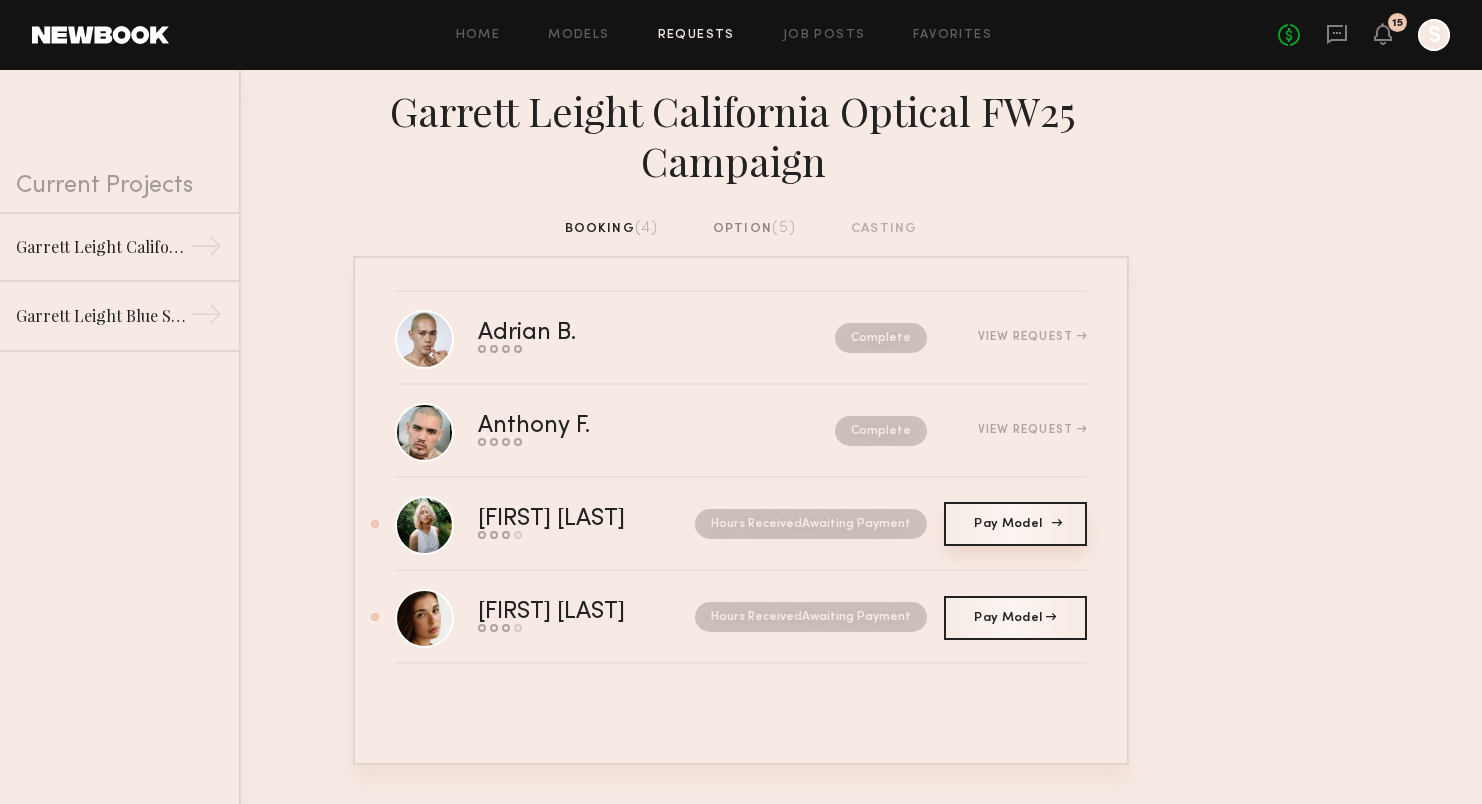 click on "Pay Model Pay" 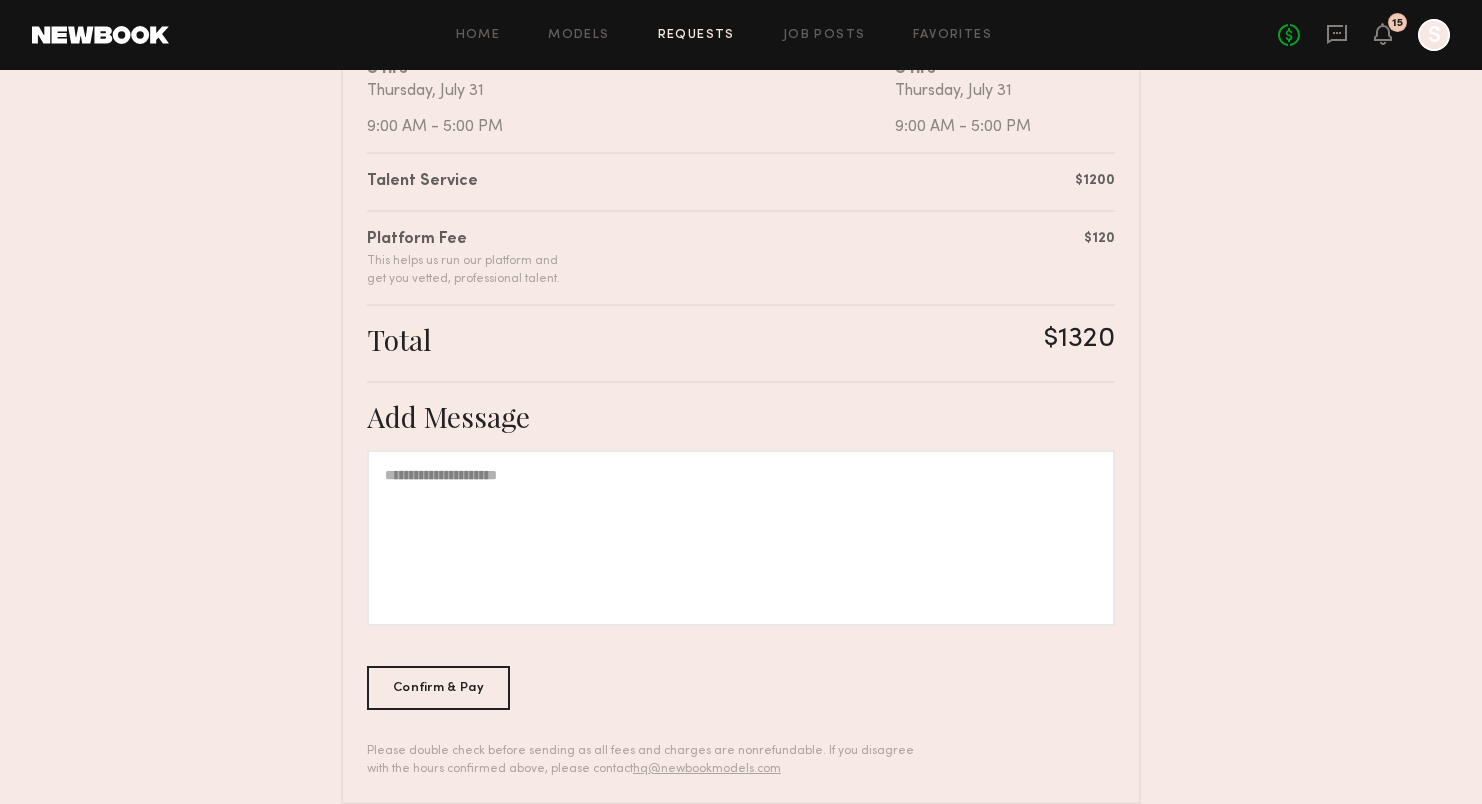 scroll, scrollTop: 446, scrollLeft: 0, axis: vertical 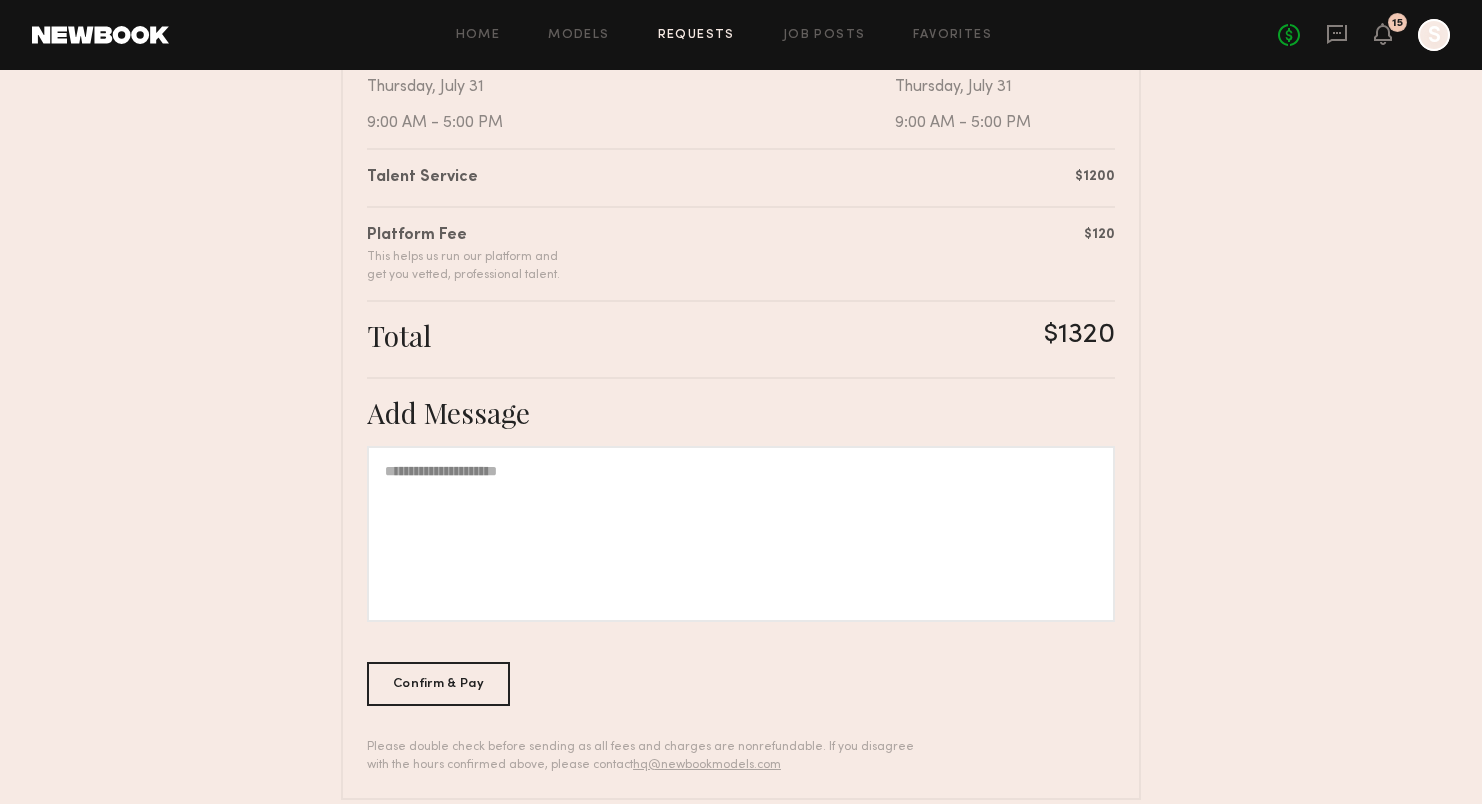 click 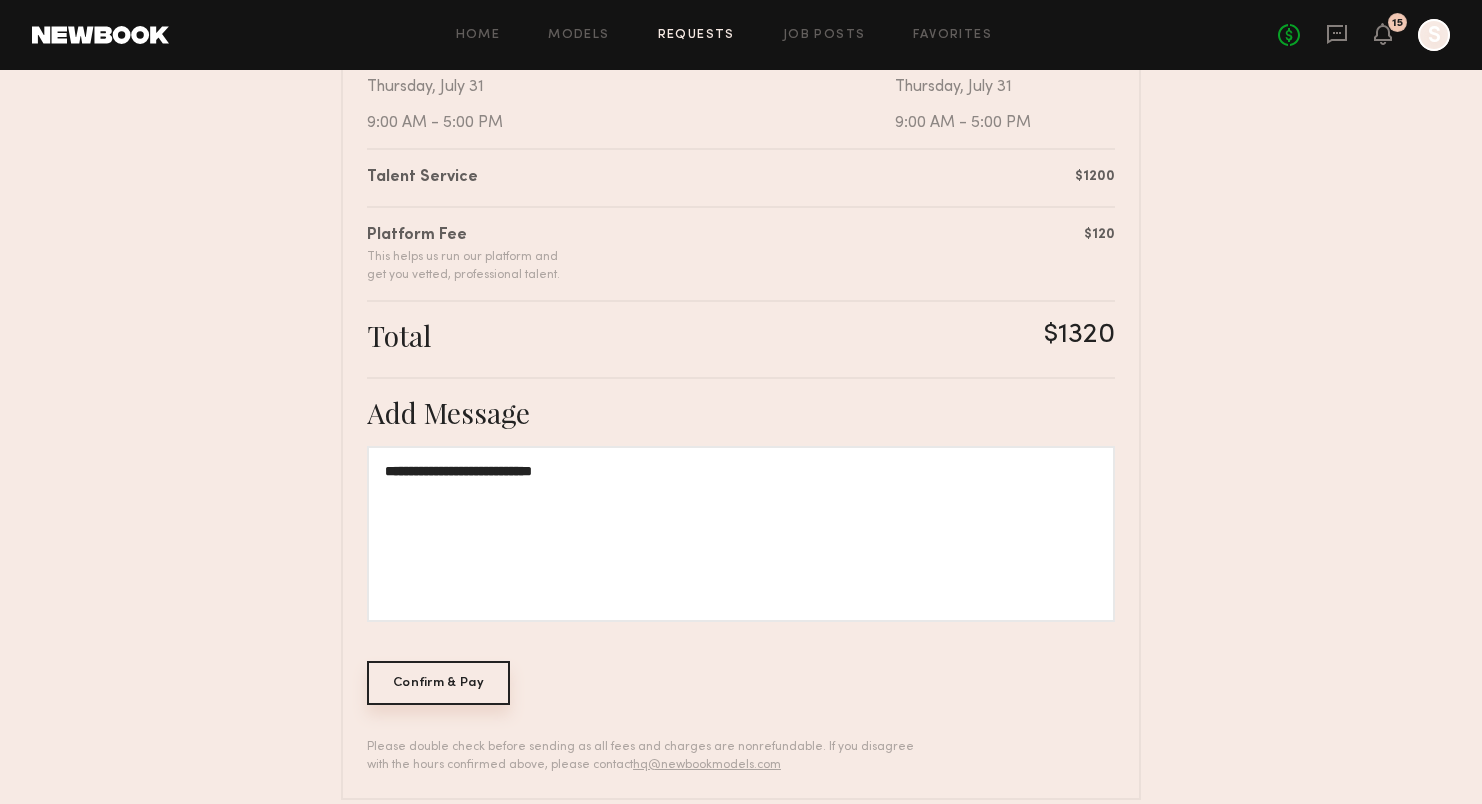 click on "Confirm & Pay" 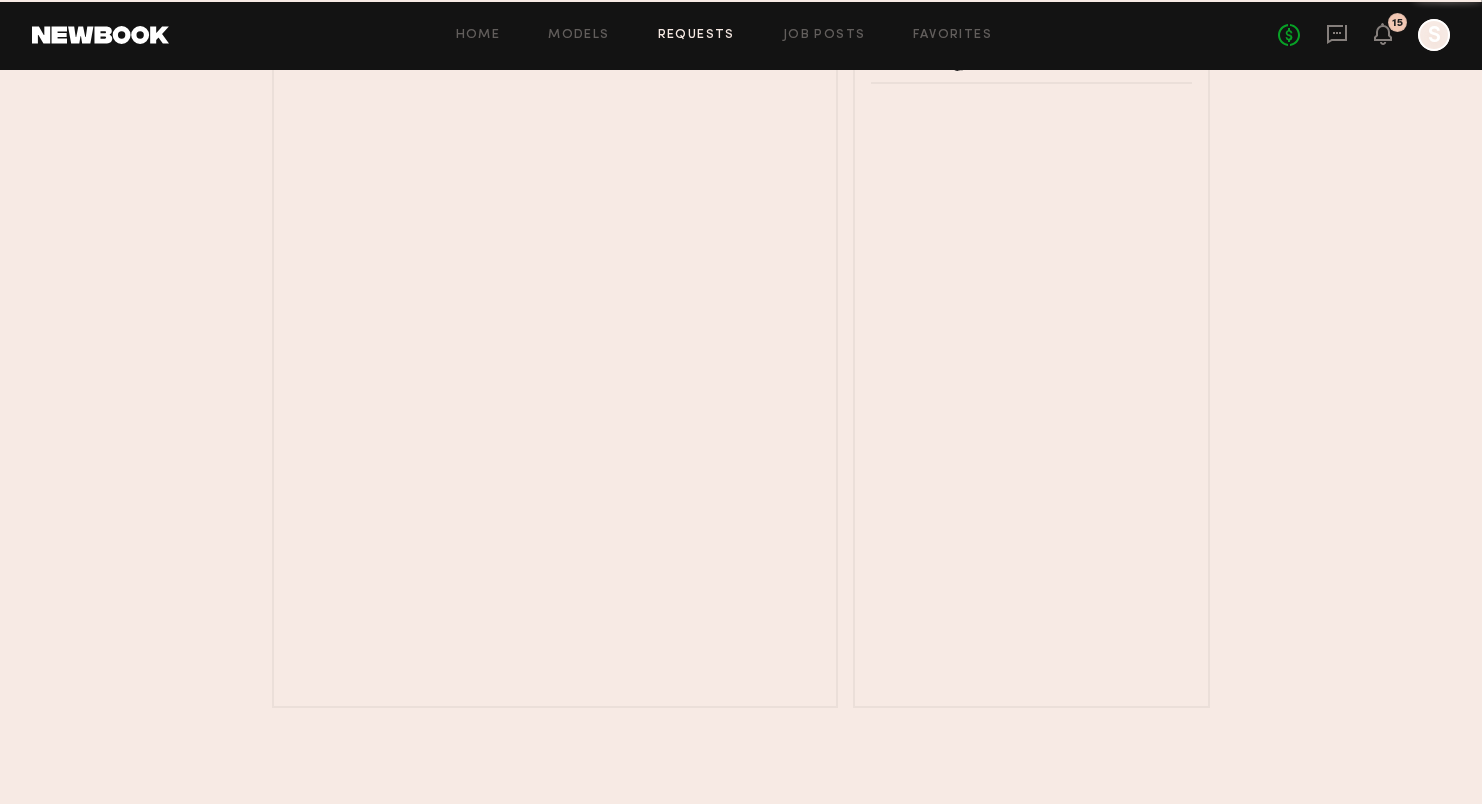 scroll, scrollTop: 0, scrollLeft: 0, axis: both 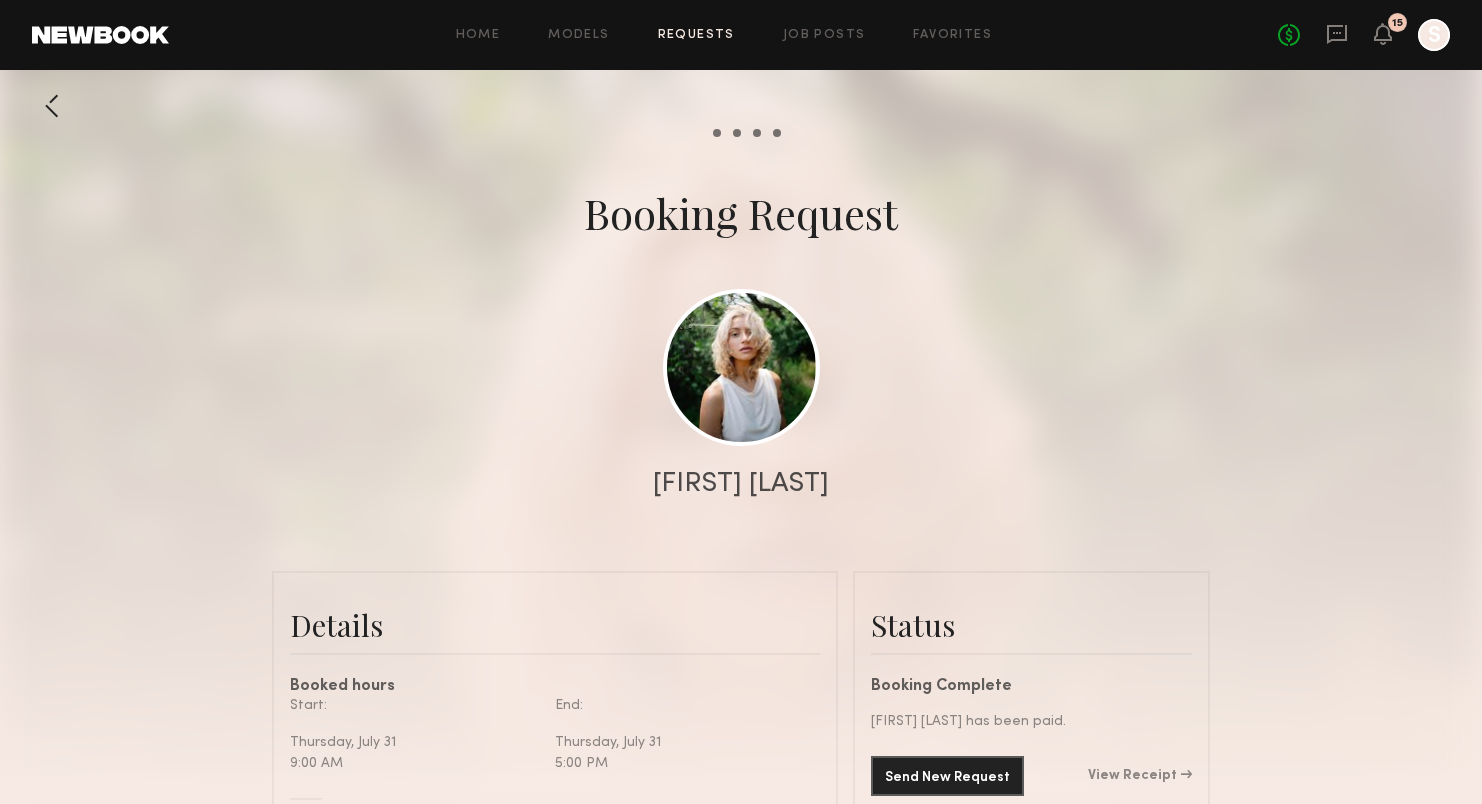 click on "Requests" 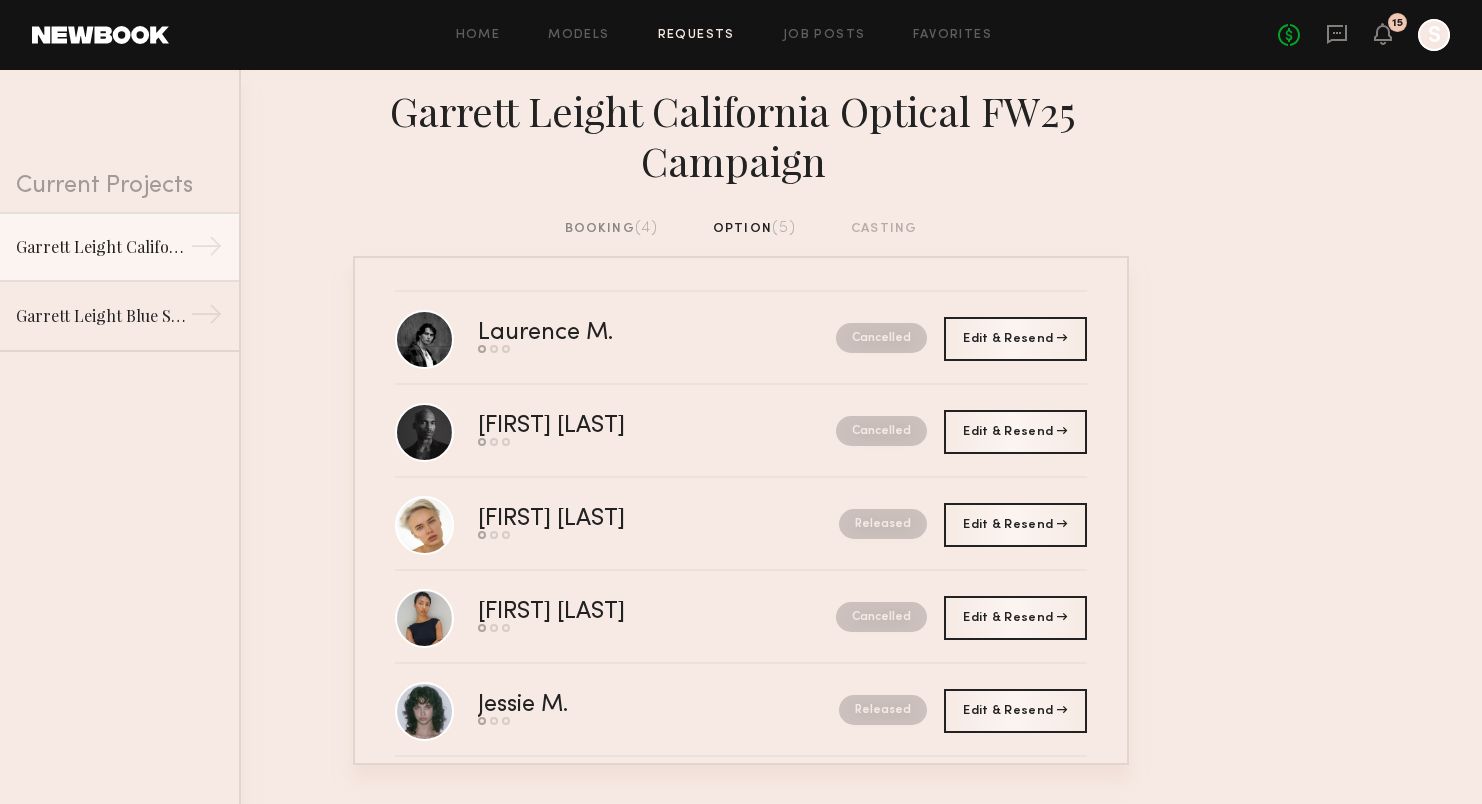 click on "booking  (4)" 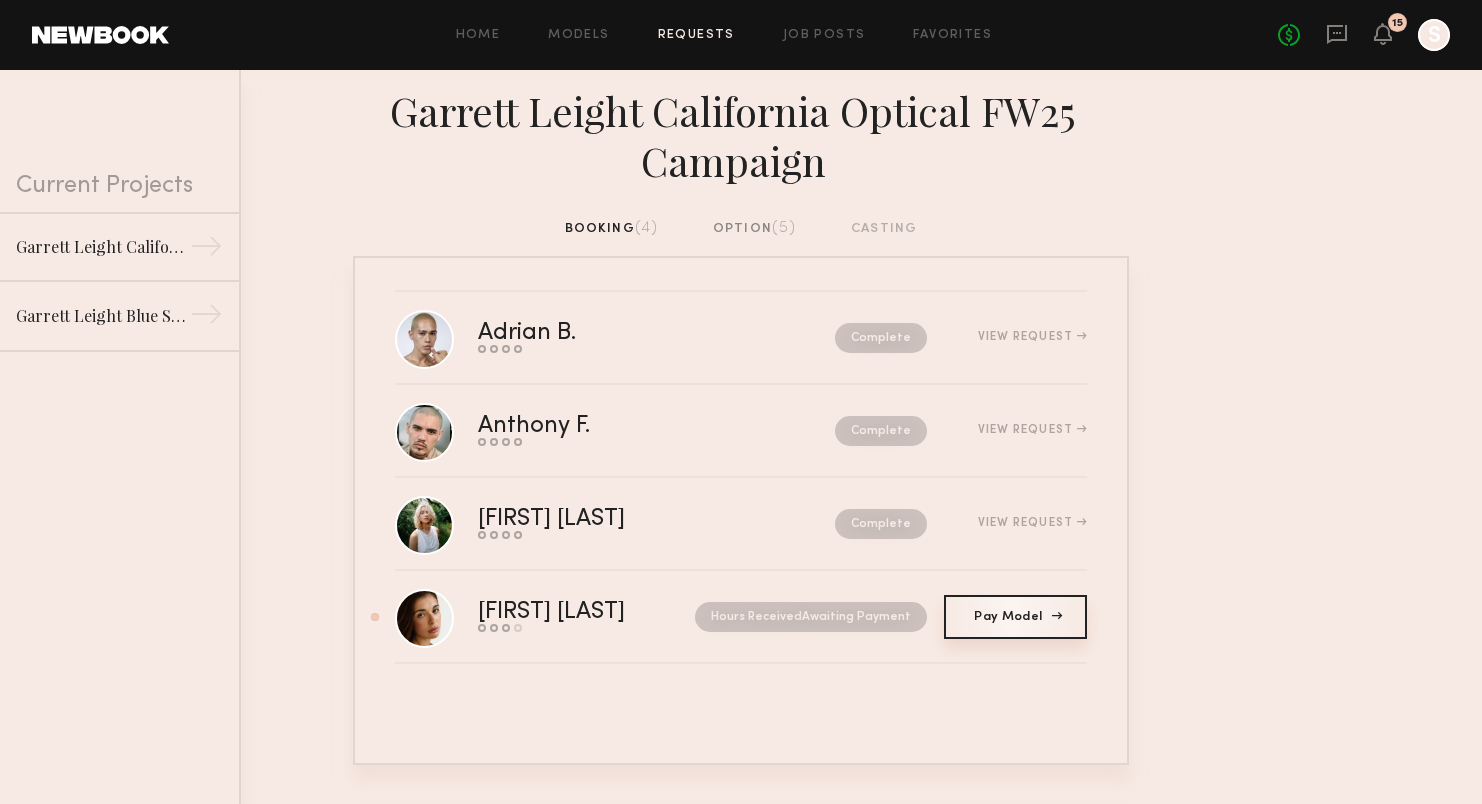 click on "Pay Model" 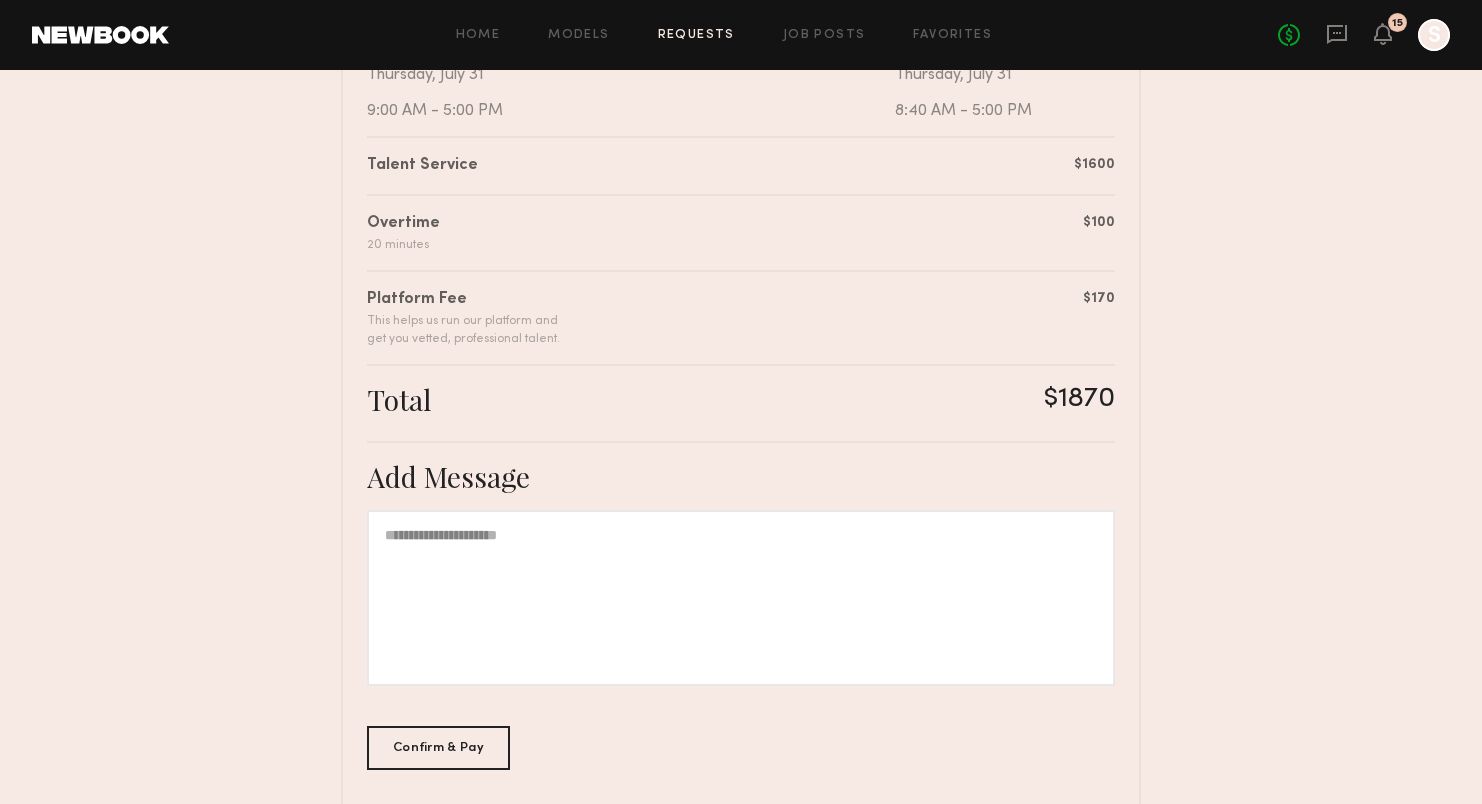 scroll, scrollTop: 550, scrollLeft: 0, axis: vertical 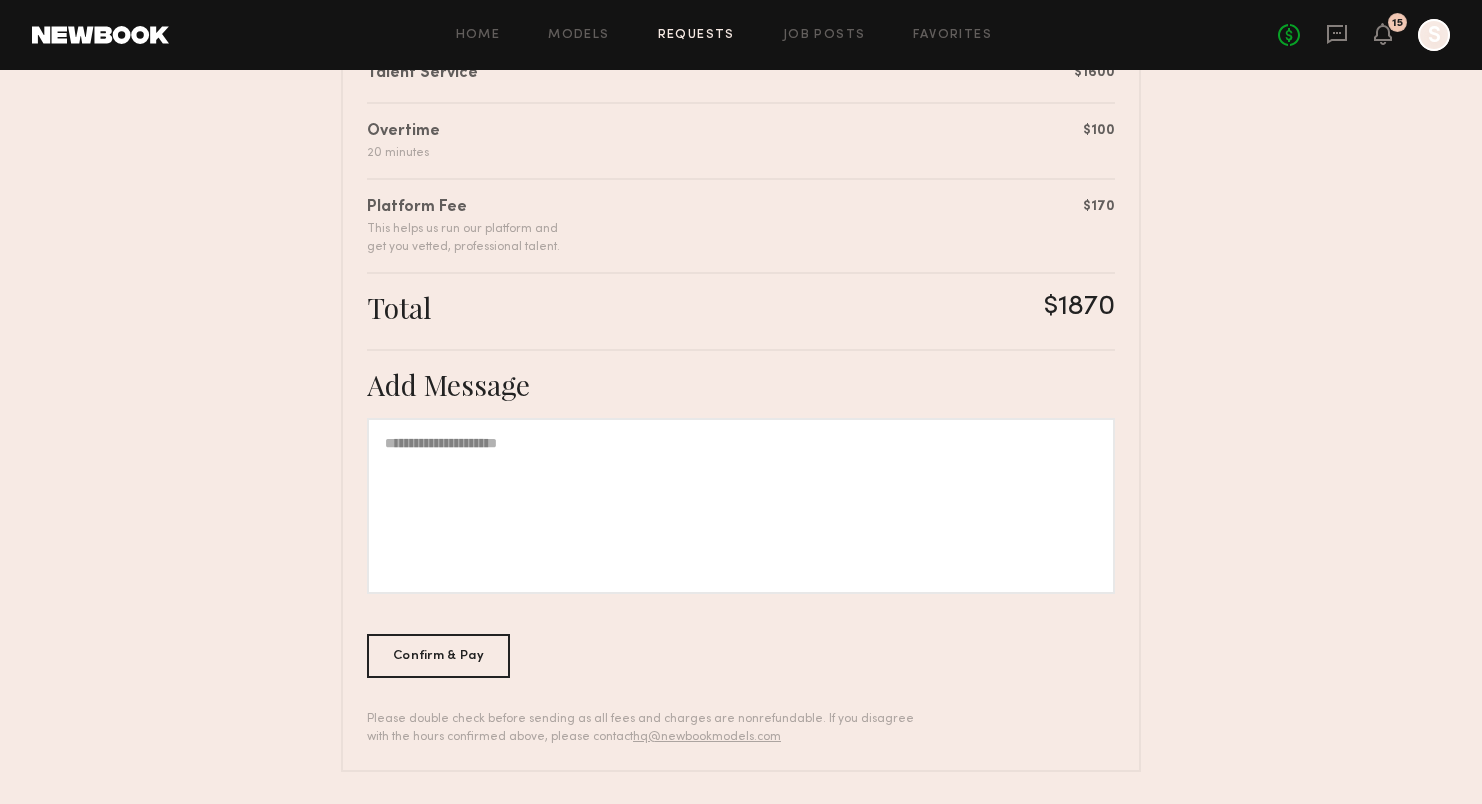 click 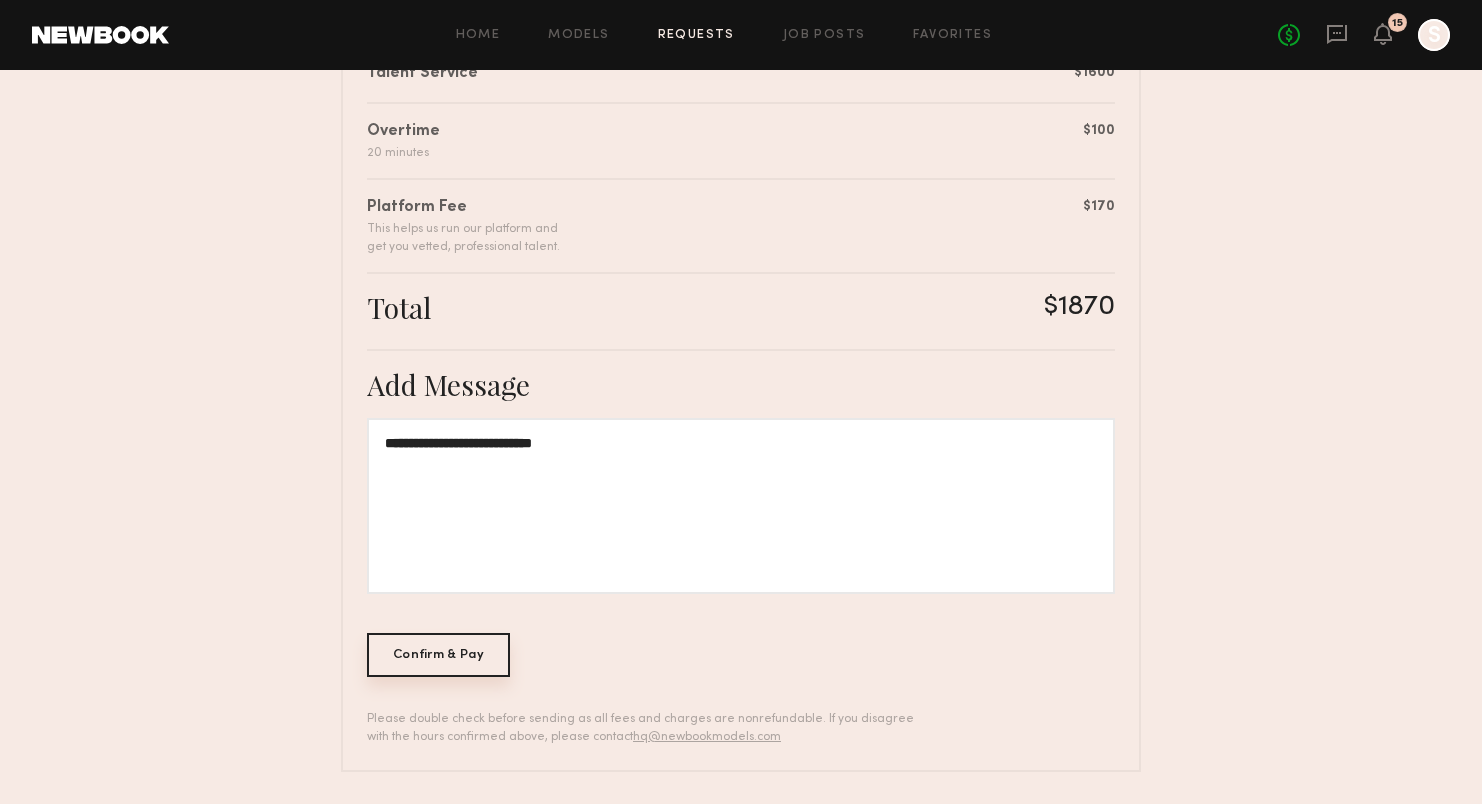 click on "Confirm & Pay" 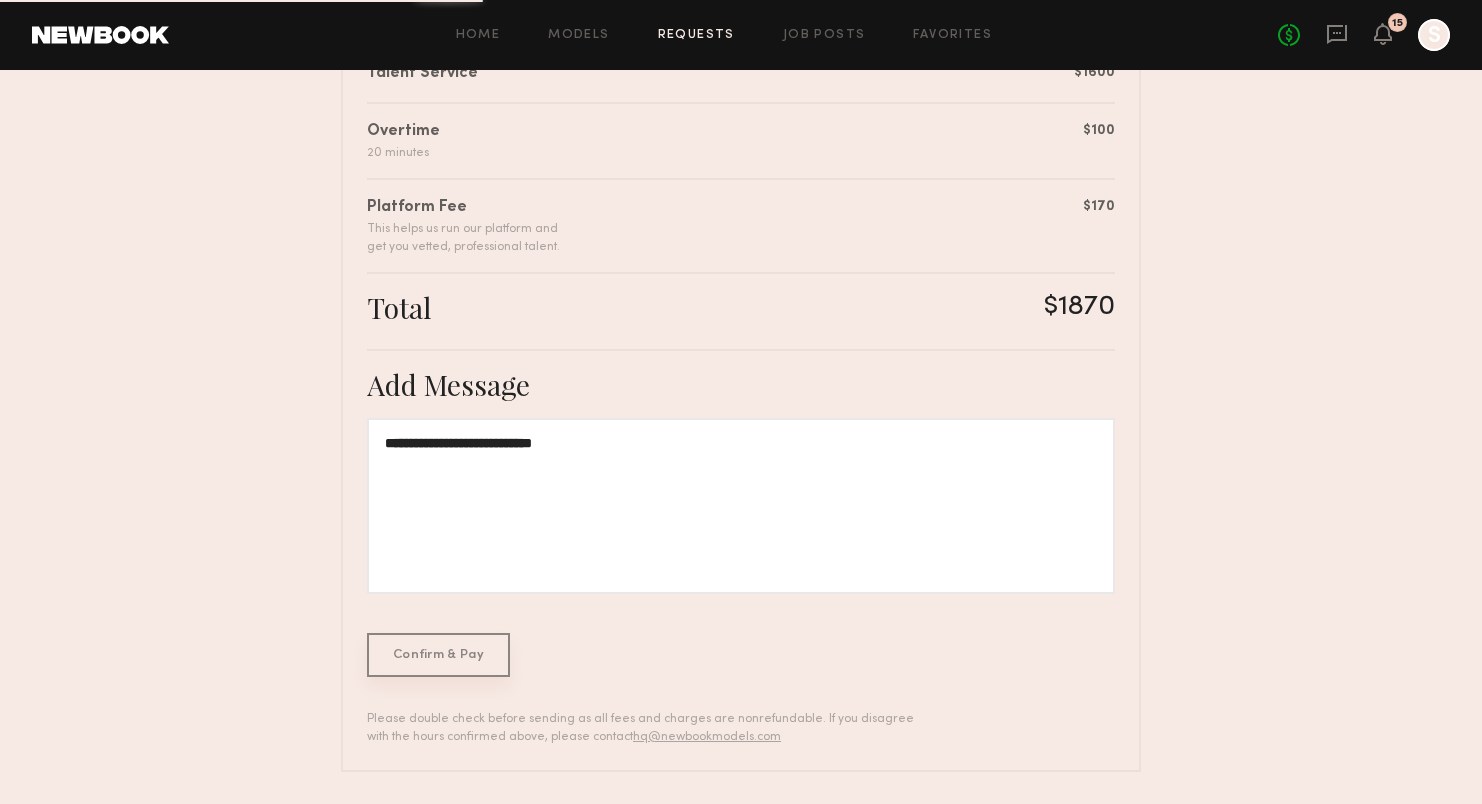 scroll, scrollTop: 0, scrollLeft: 0, axis: both 